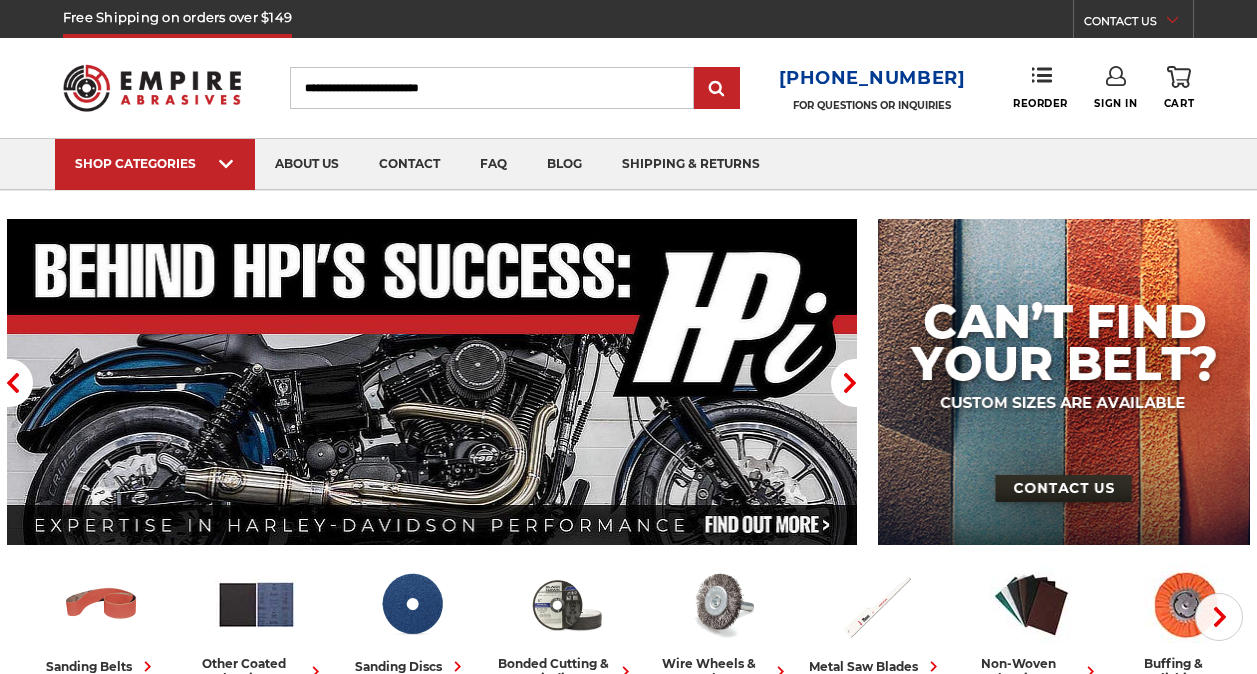 scroll, scrollTop: 0, scrollLeft: 0, axis: both 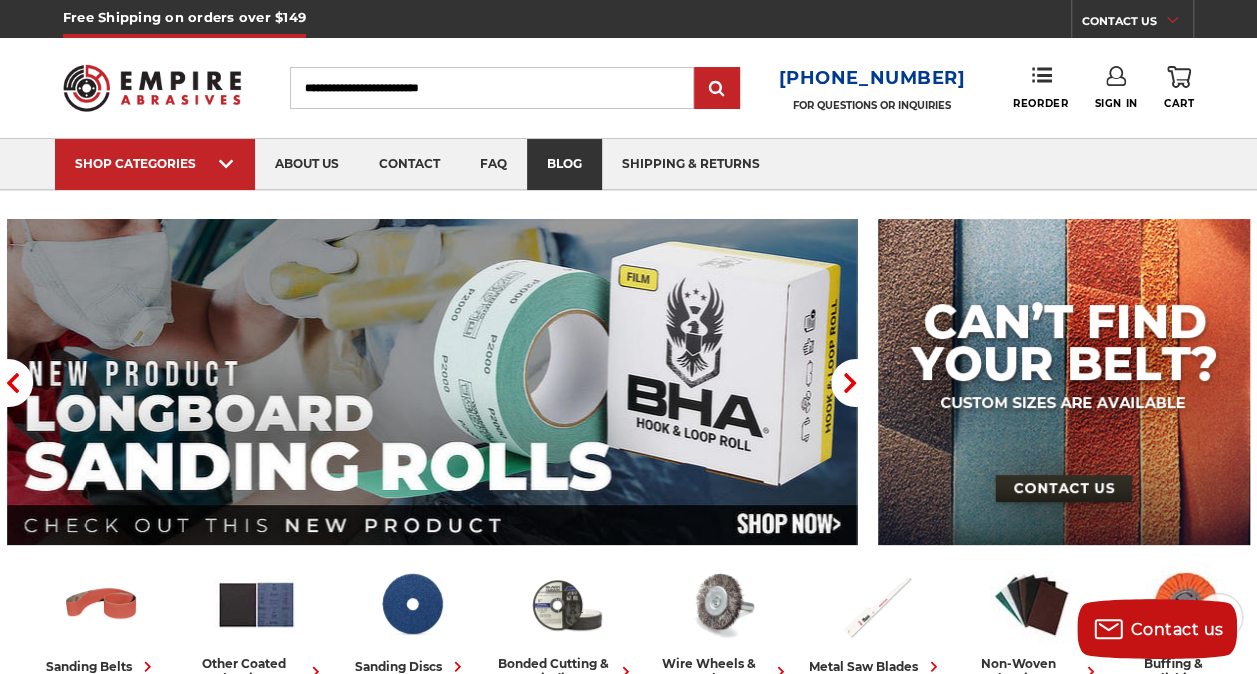 click on "blog" at bounding box center (564, 164) 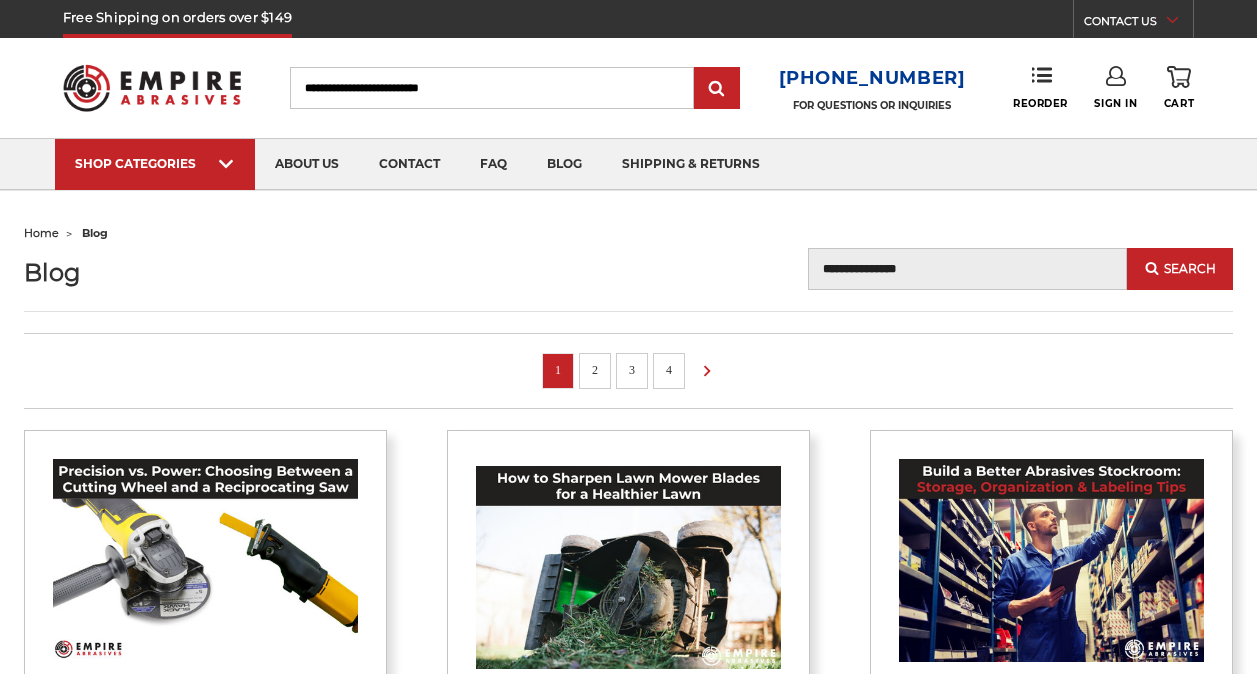 scroll, scrollTop: 0, scrollLeft: 0, axis: both 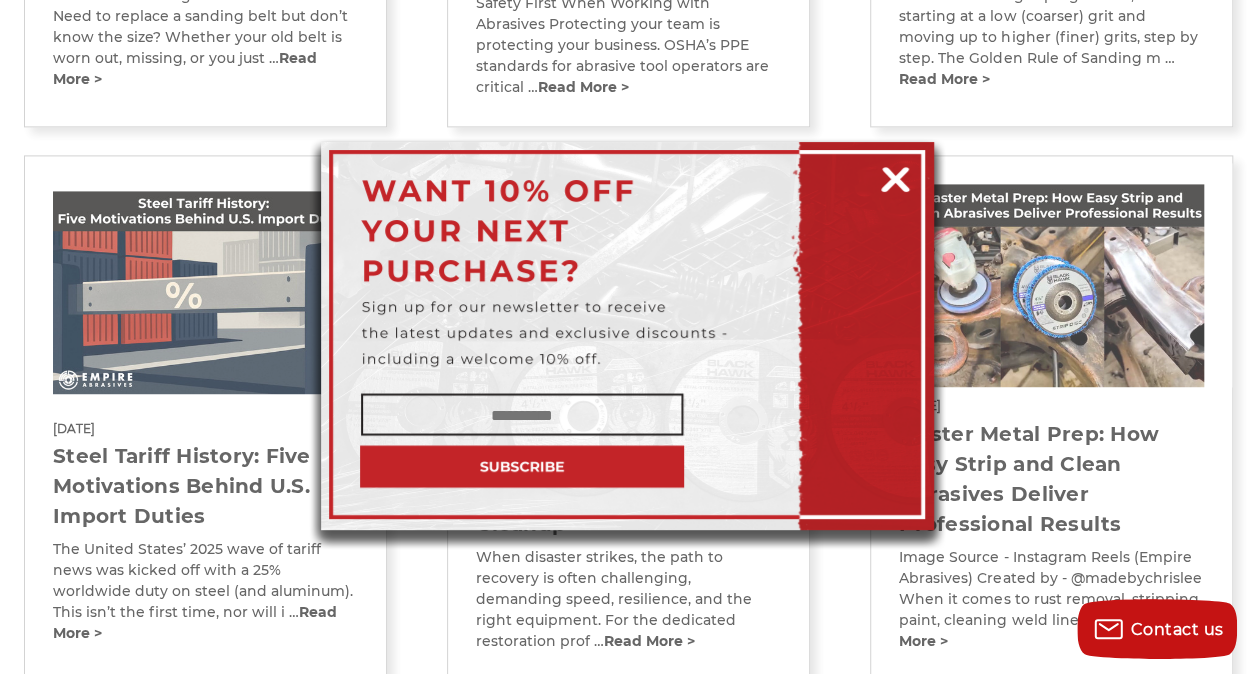 click at bounding box center (895, 176) 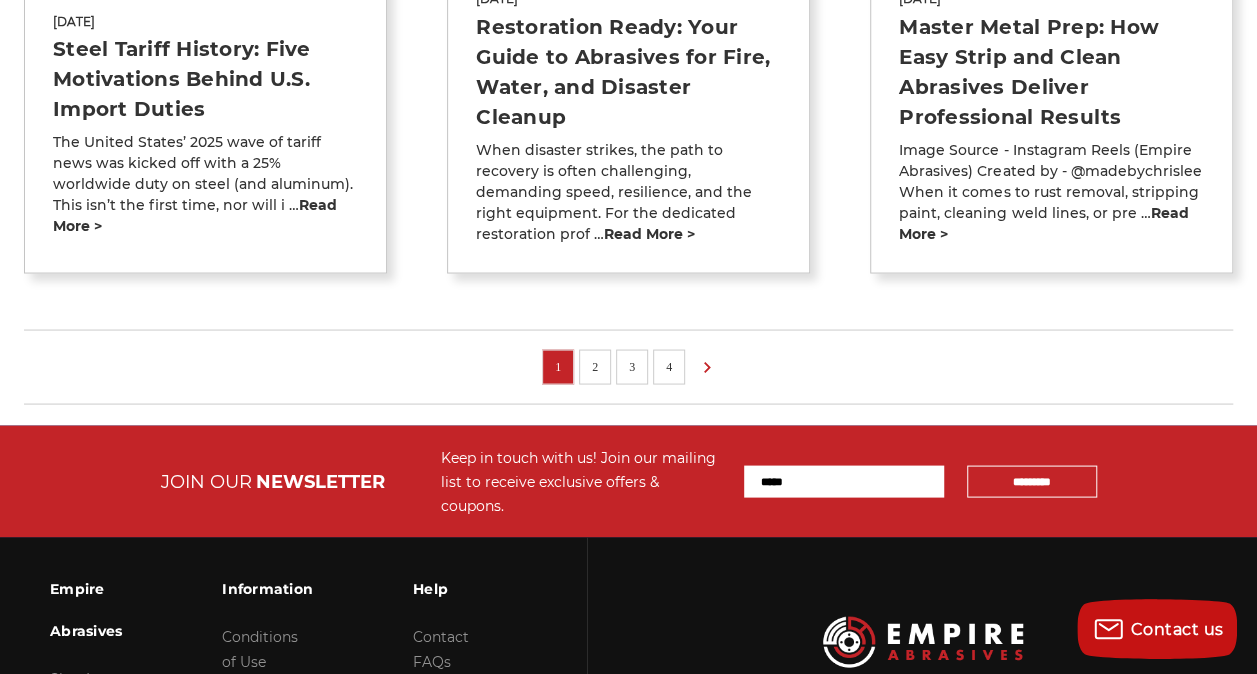 scroll, scrollTop: 1778, scrollLeft: 0, axis: vertical 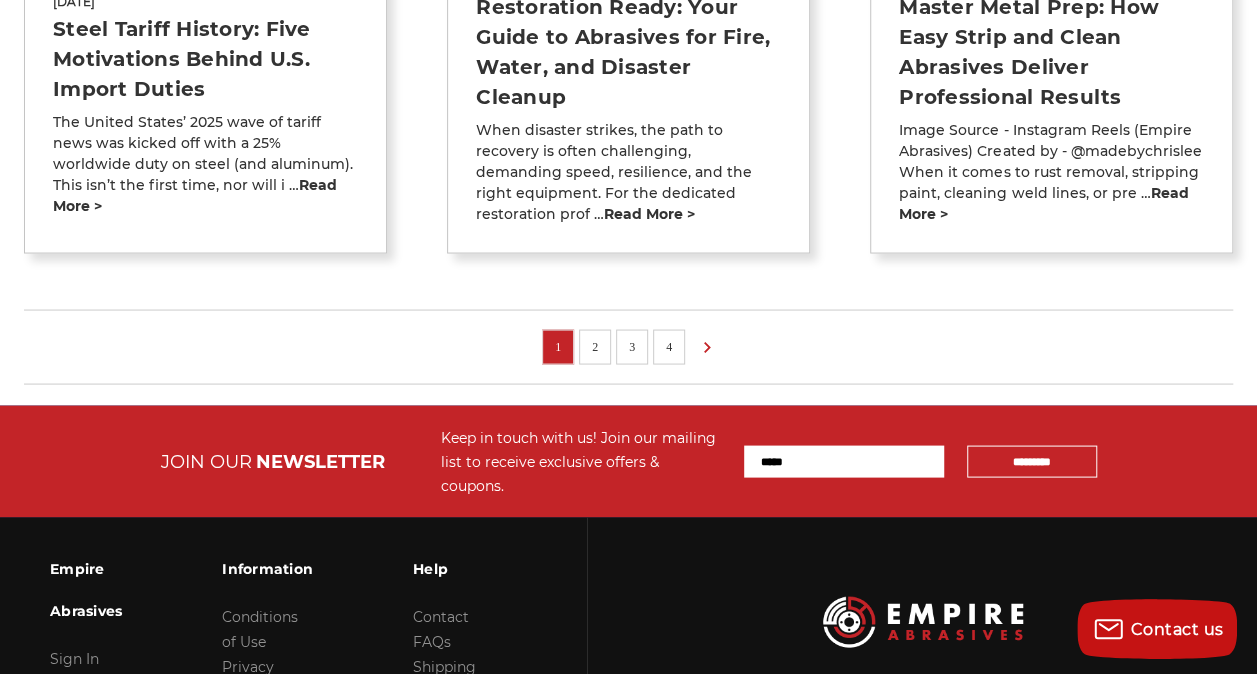 click on "2" at bounding box center [595, 346] 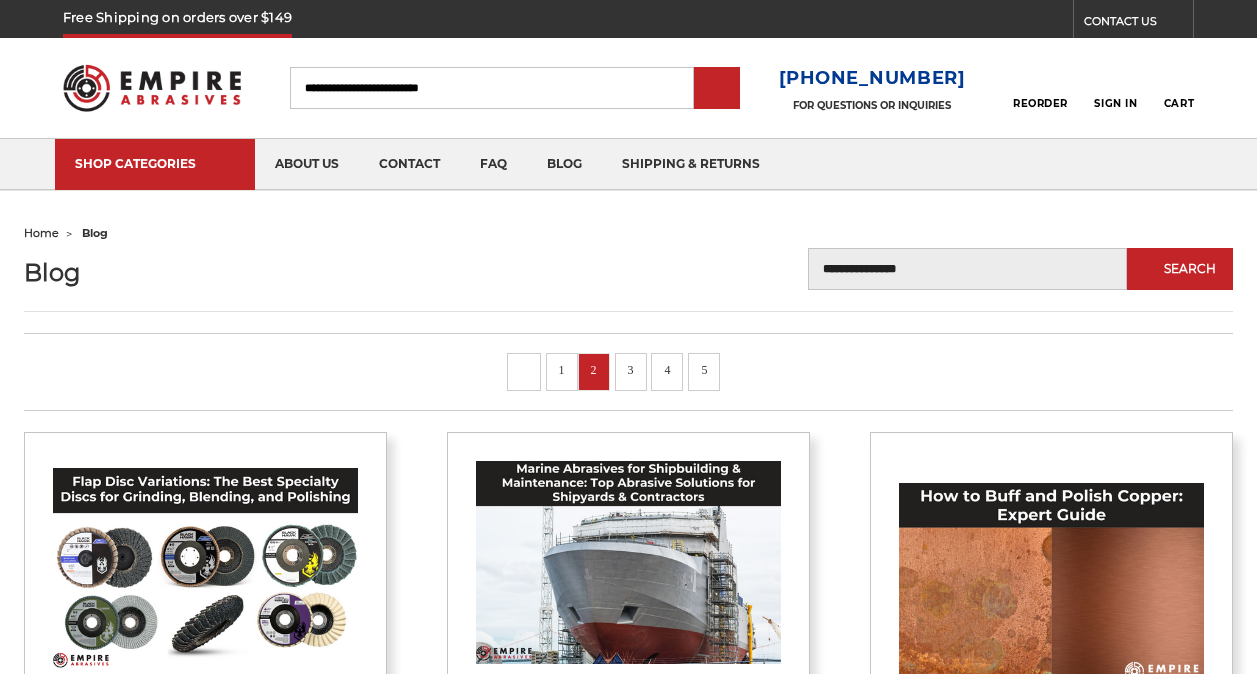 scroll, scrollTop: 0, scrollLeft: 0, axis: both 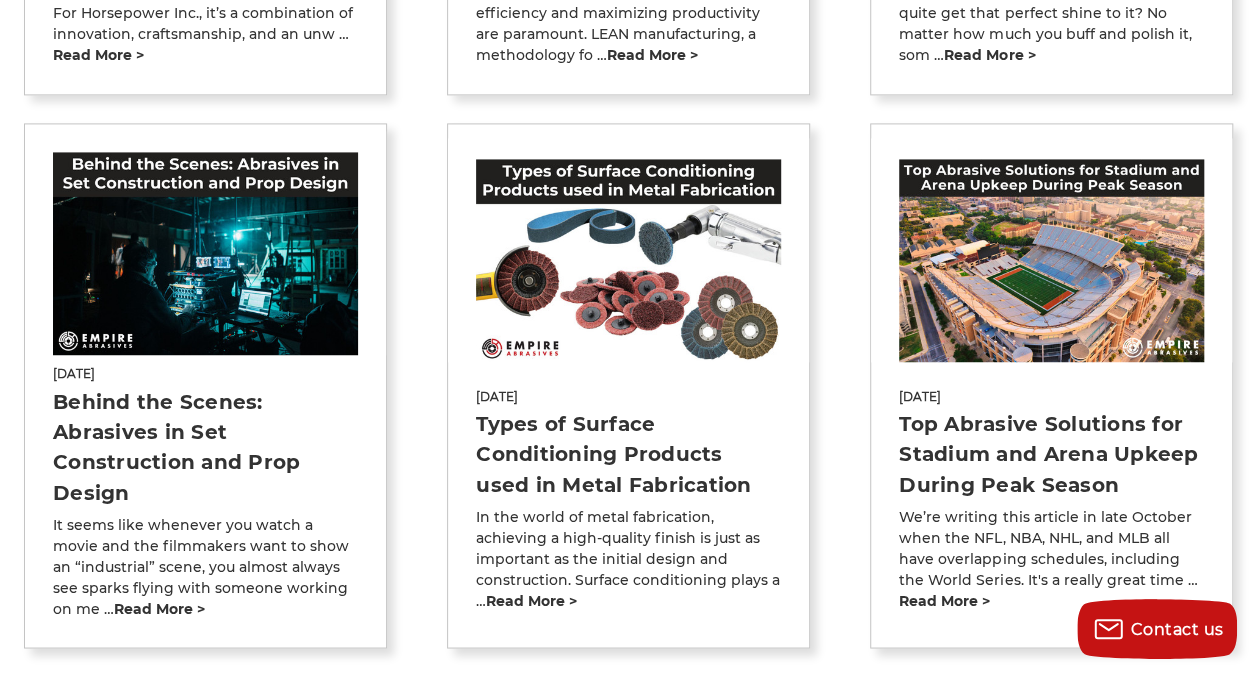 click on "Mar 18th 2025
Flap Disc Variations: The Best Specialty Discs for Grinding, Blending, and Polishing
What if you could grind aluminum without constantly clogging your disc? Or smooth out a fillet weld without grabbing a second tool?
That’s where specialt
…  read more >
Mar 4th 2025
Marine Abrasives for Shipbuilding & Maintenance: Top Abrasive Solutions for Shipyards & Contractors
read more >" at bounding box center [628, -140] 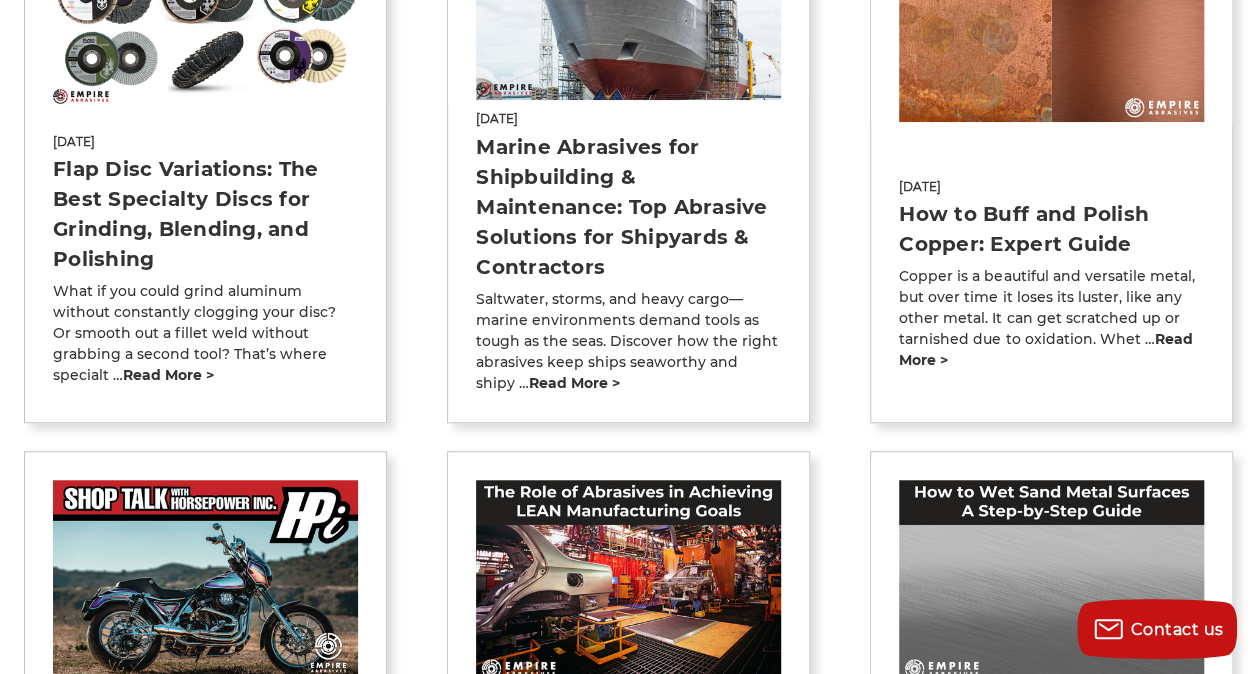 scroll, scrollTop: 0, scrollLeft: 0, axis: both 